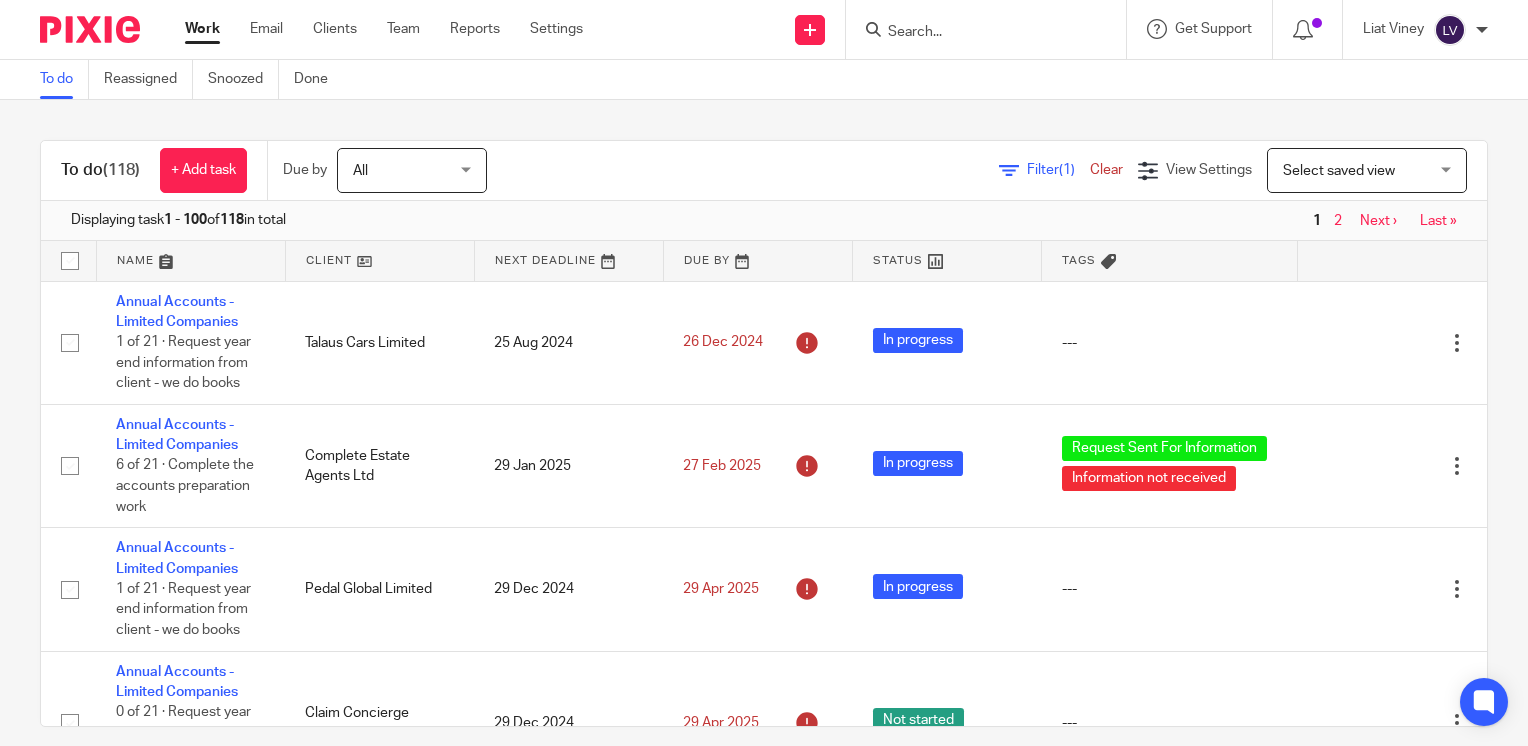 scroll, scrollTop: 0, scrollLeft: 0, axis: both 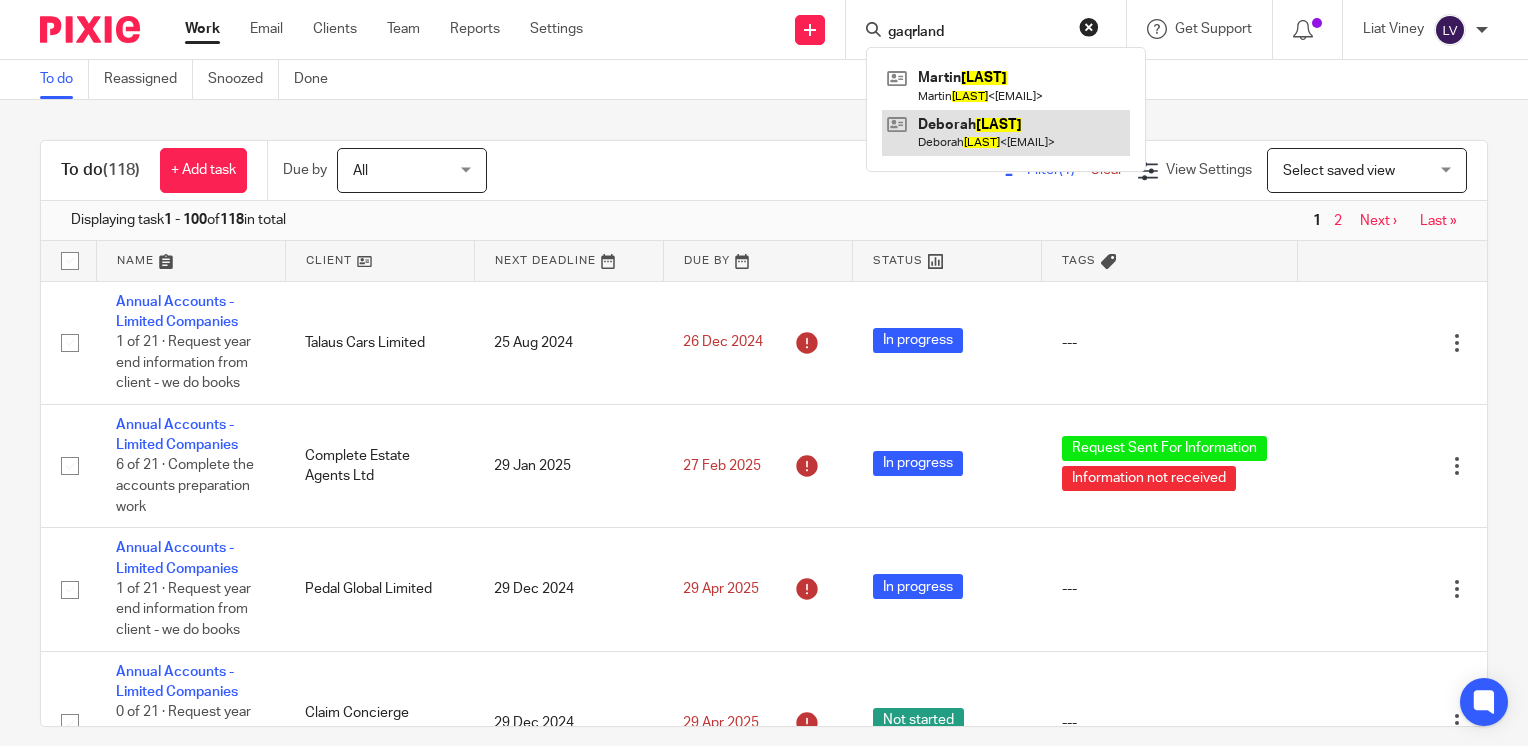 type on "gaqrland" 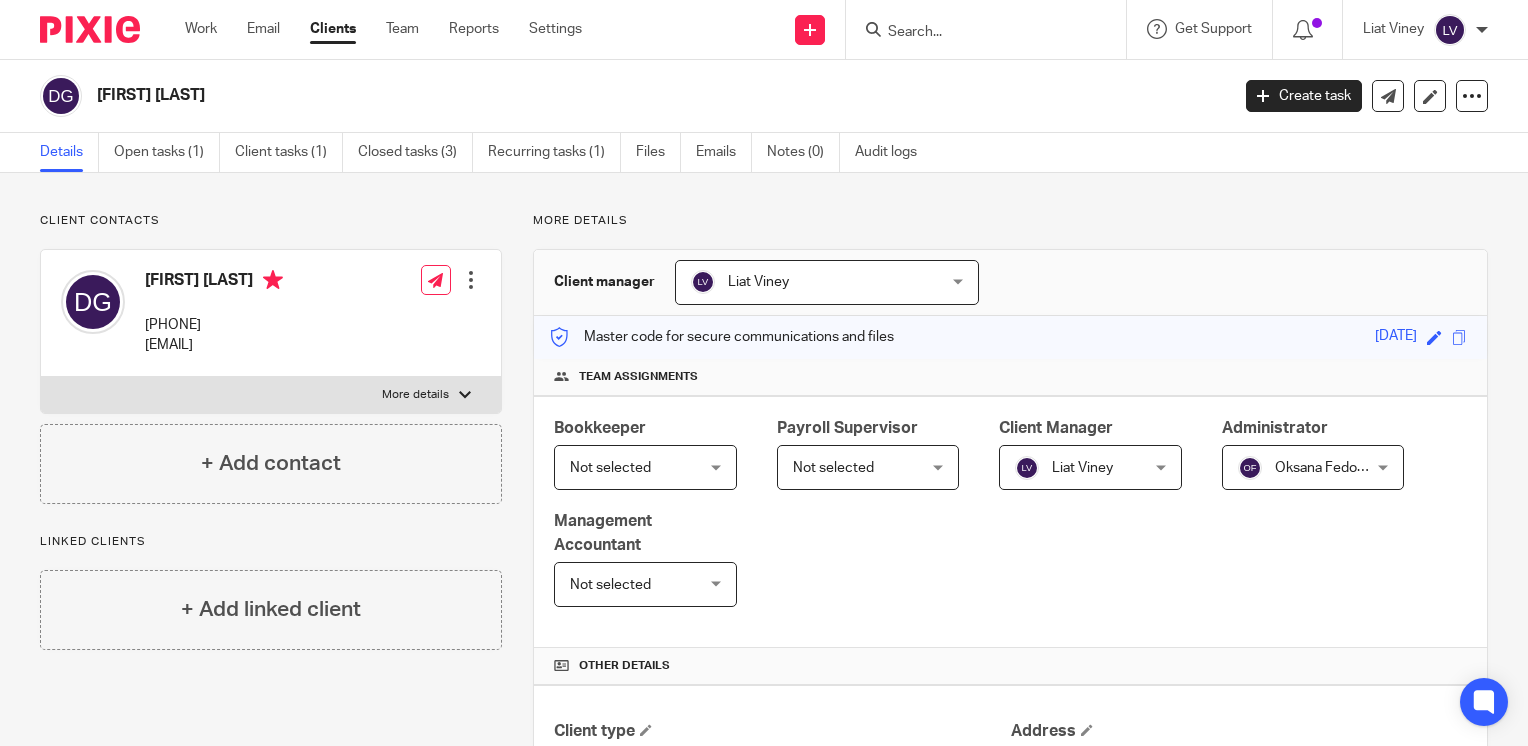 scroll, scrollTop: 0, scrollLeft: 0, axis: both 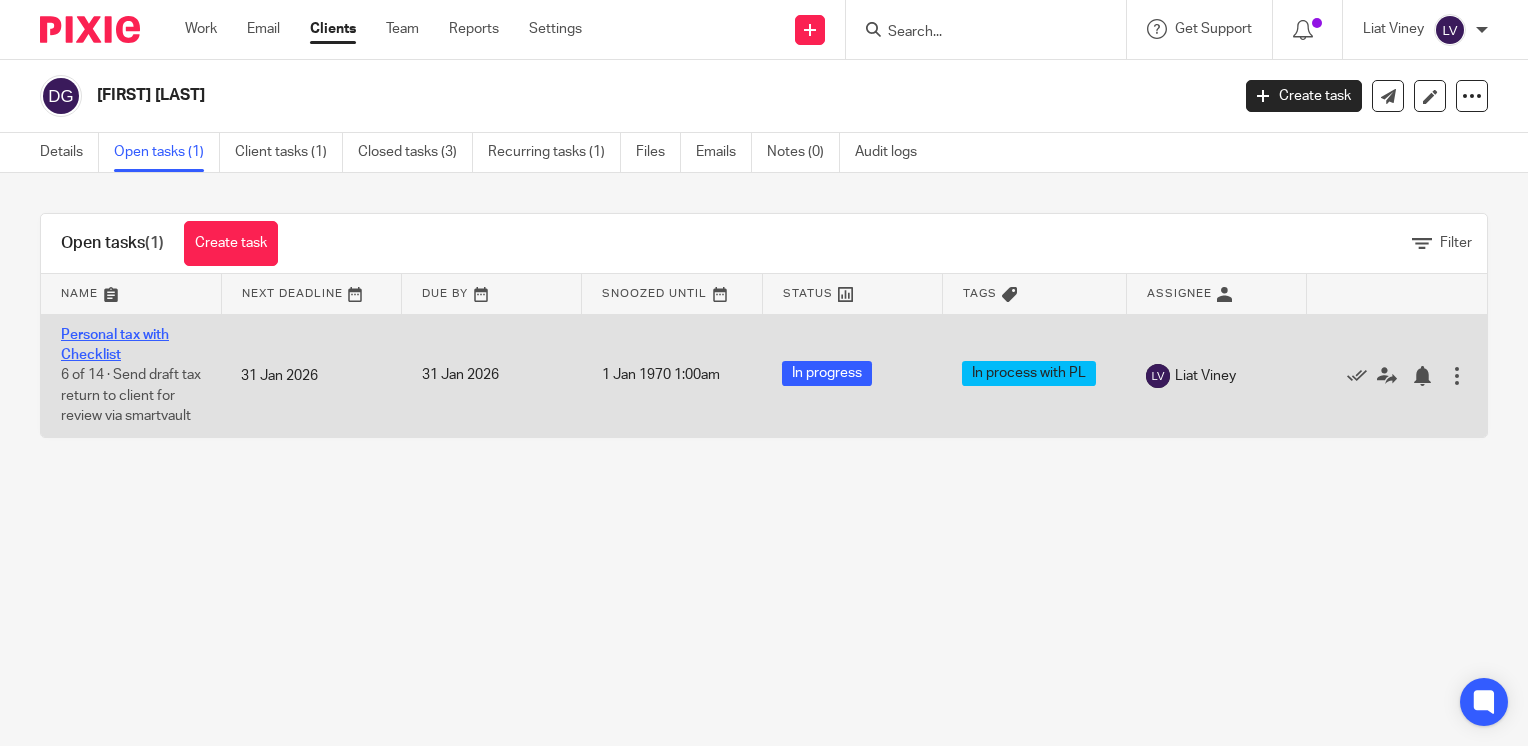 click on "Personal tax with Checklist" at bounding box center (115, 345) 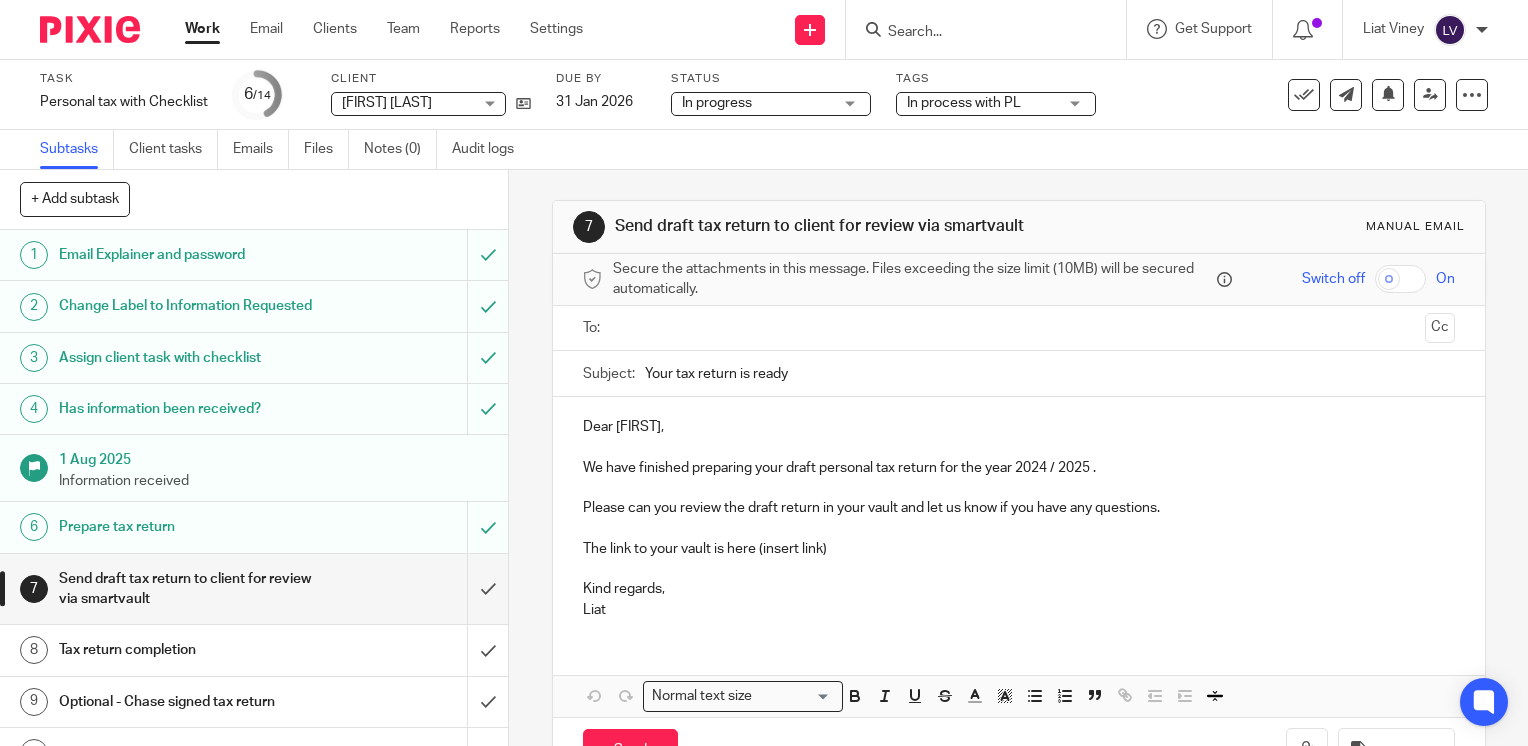 scroll, scrollTop: 0, scrollLeft: 0, axis: both 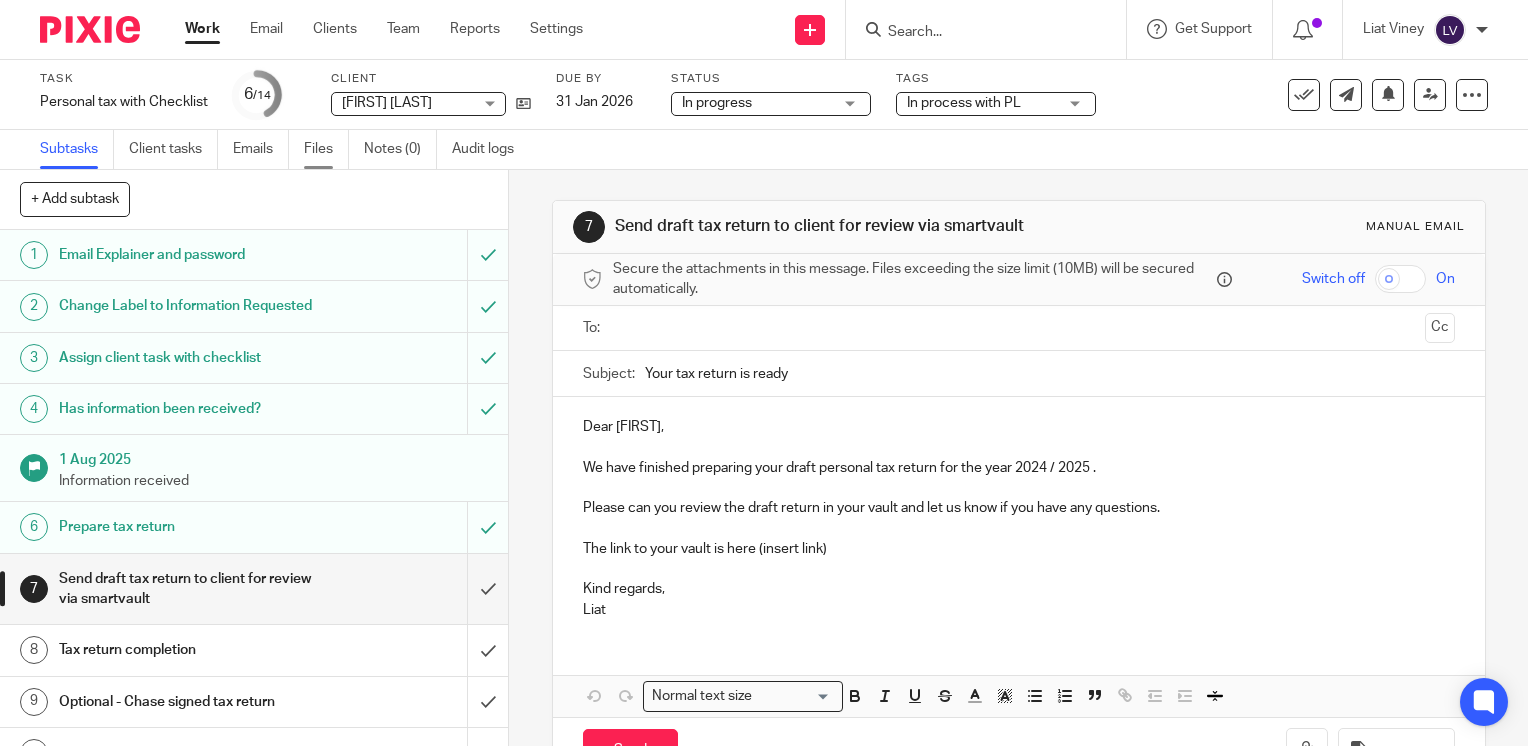 click on "Files" at bounding box center (326, 149) 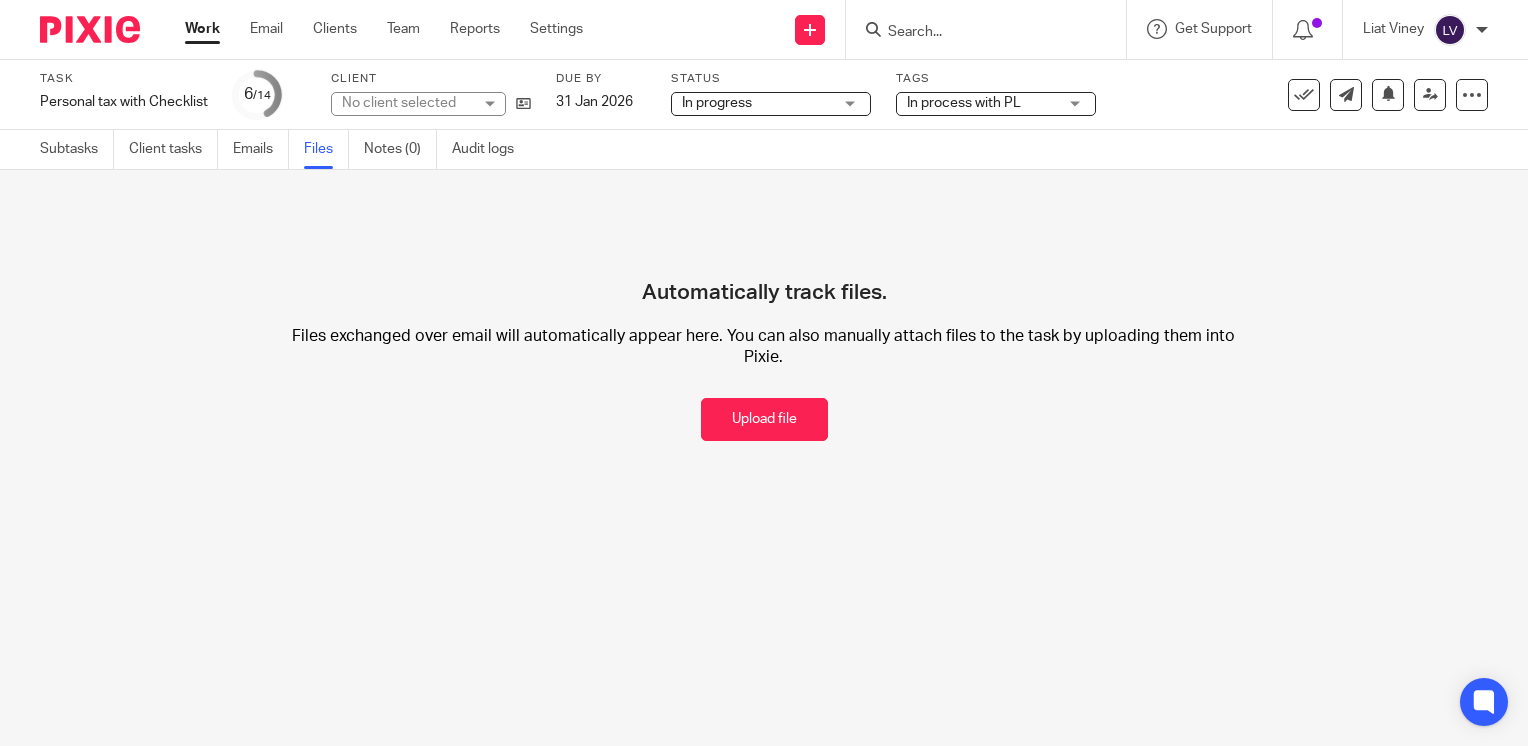 scroll, scrollTop: 0, scrollLeft: 0, axis: both 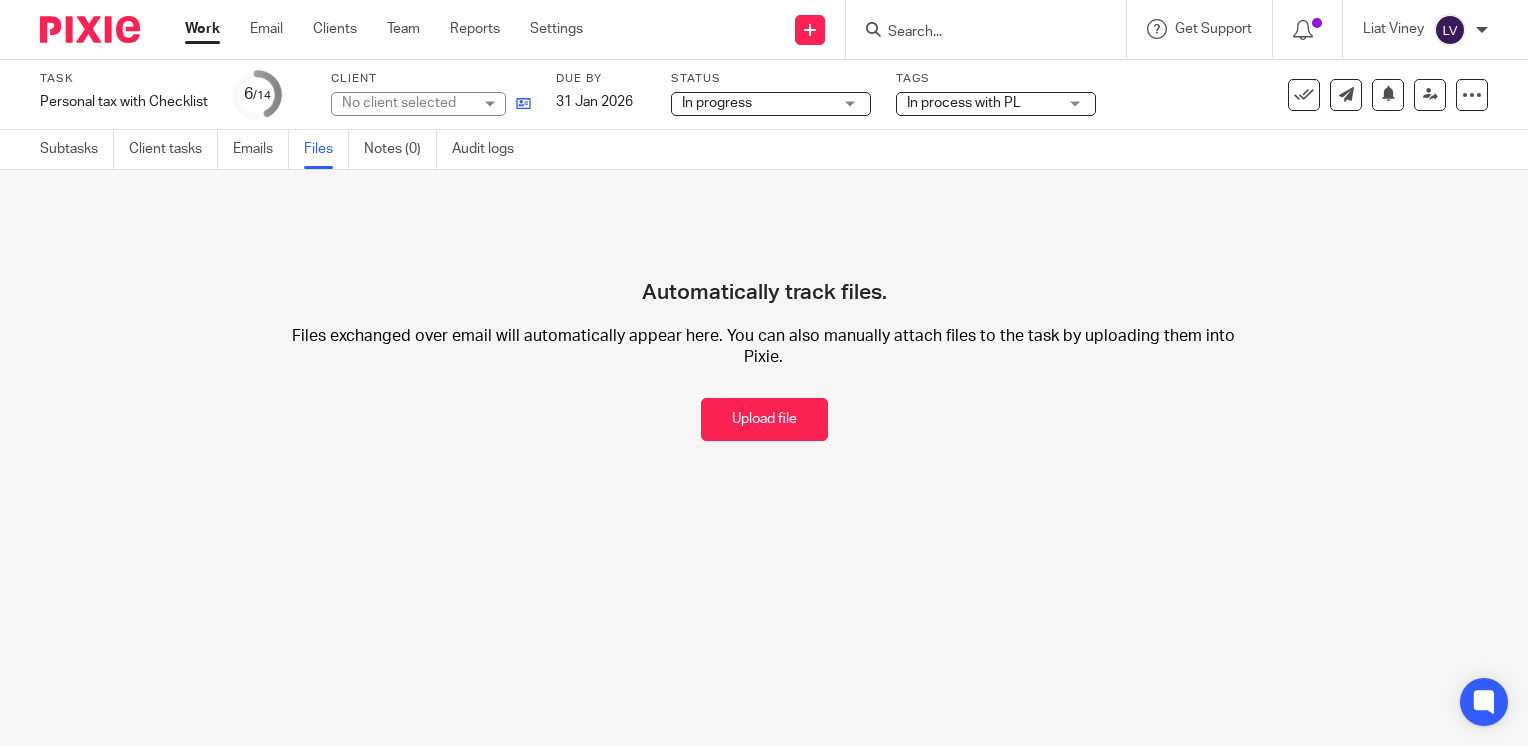 click at bounding box center [518, 103] 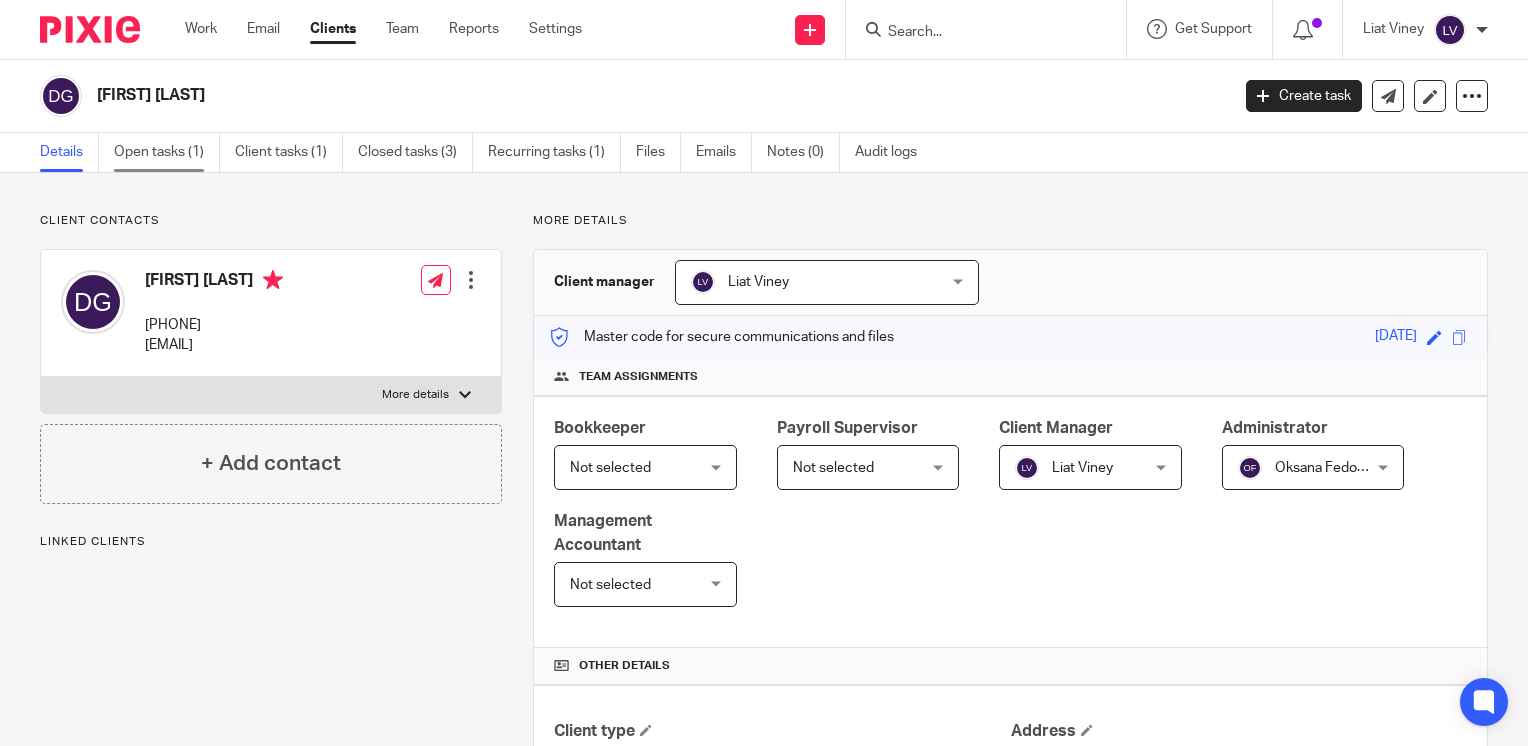 scroll, scrollTop: 0, scrollLeft: 0, axis: both 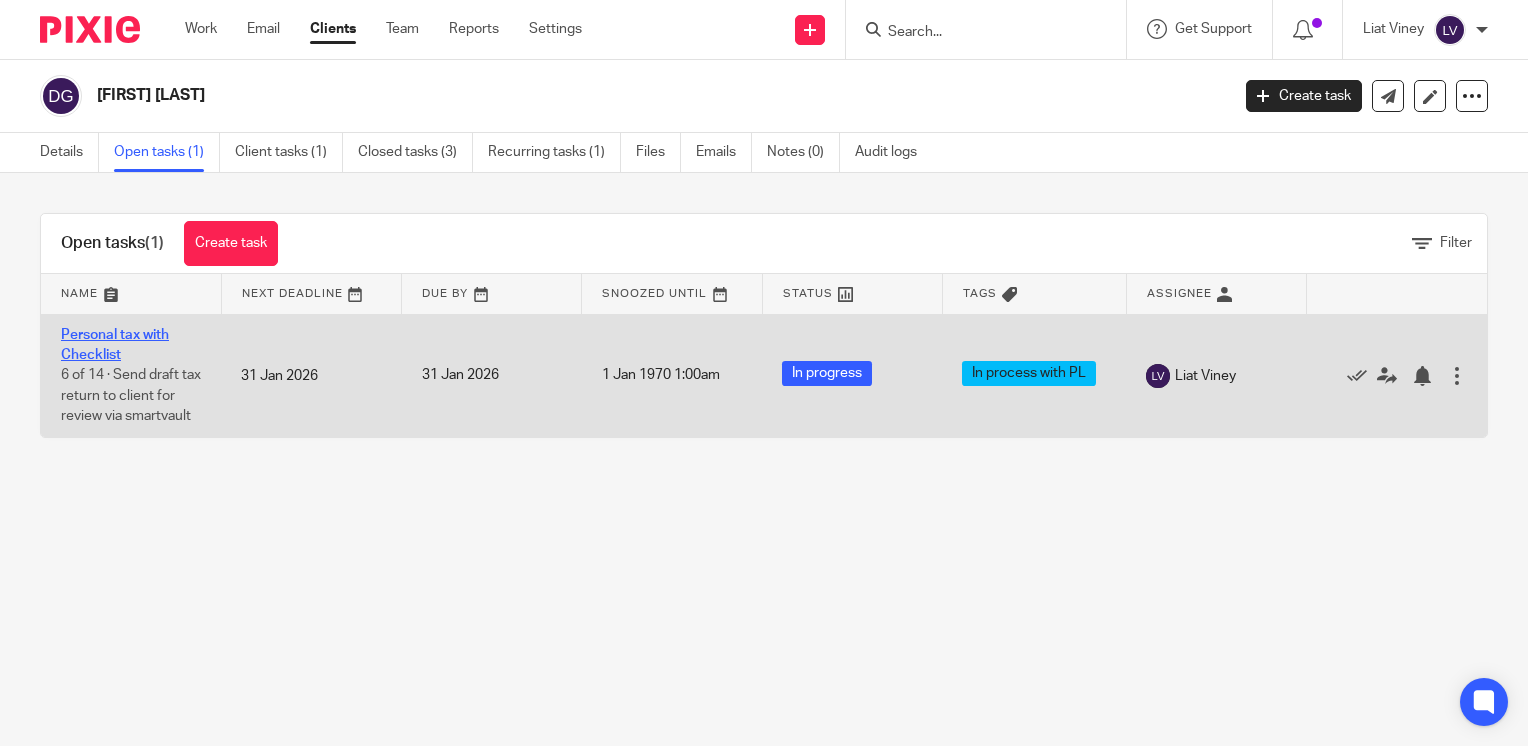 click on "Personal tax with Checklist" at bounding box center [115, 345] 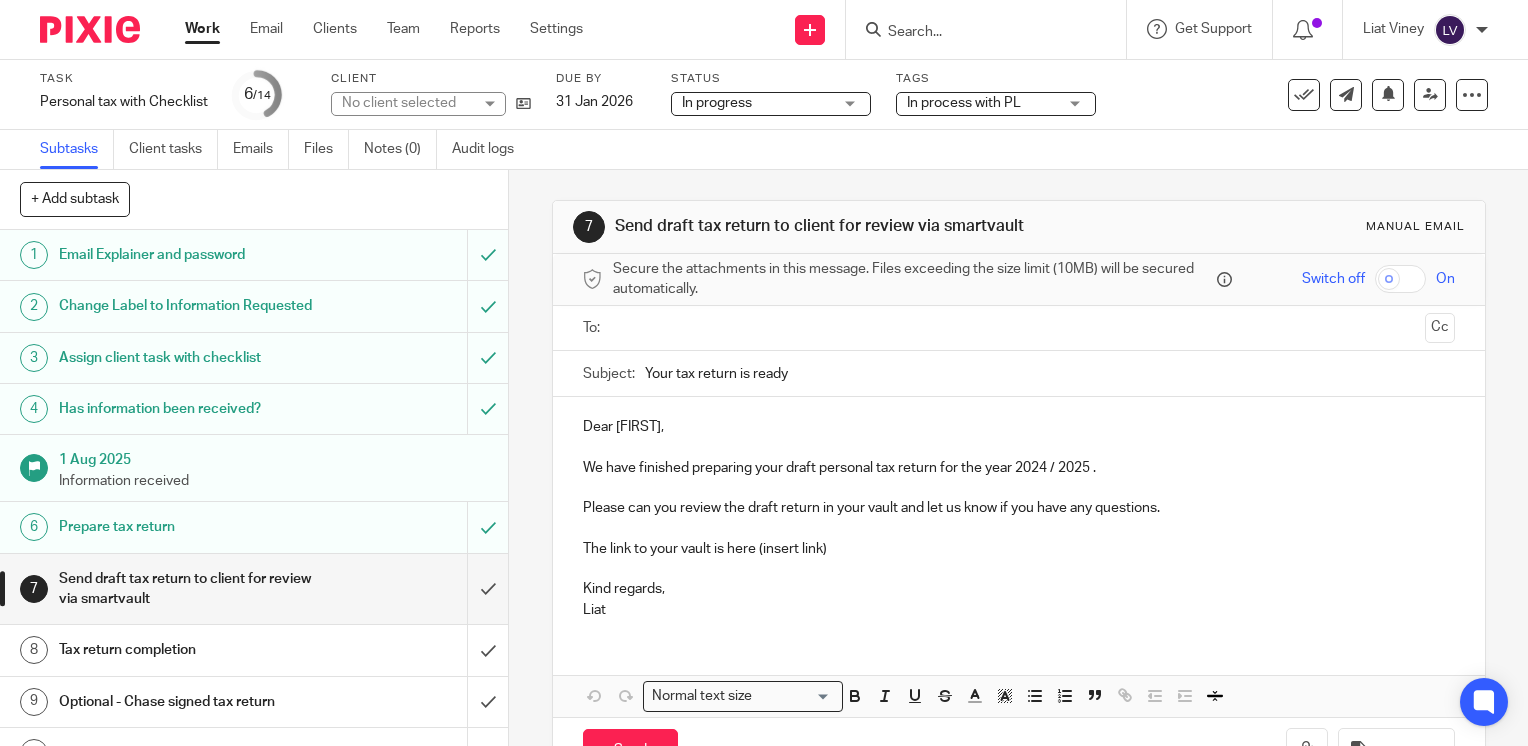 scroll, scrollTop: 0, scrollLeft: 0, axis: both 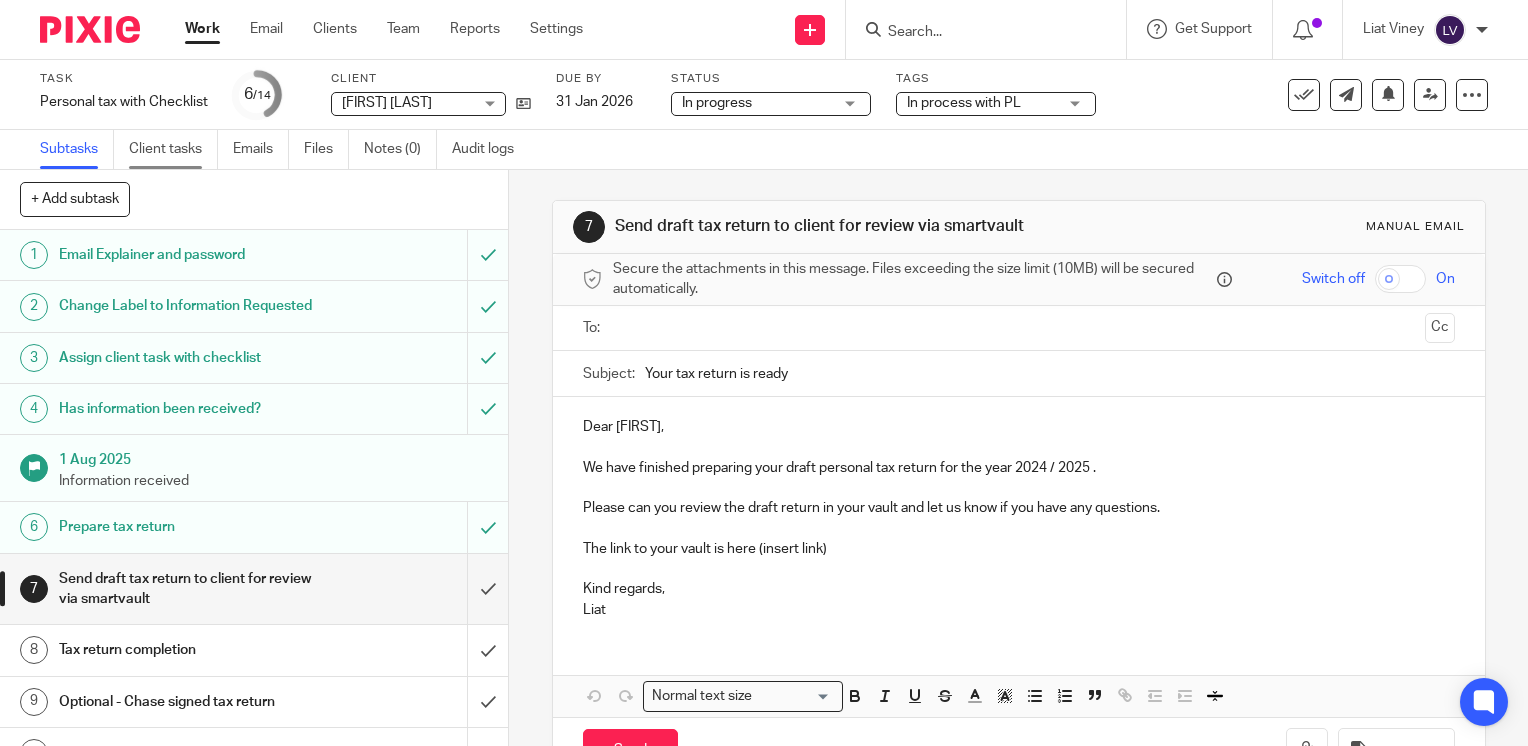 click on "Client tasks" at bounding box center (173, 149) 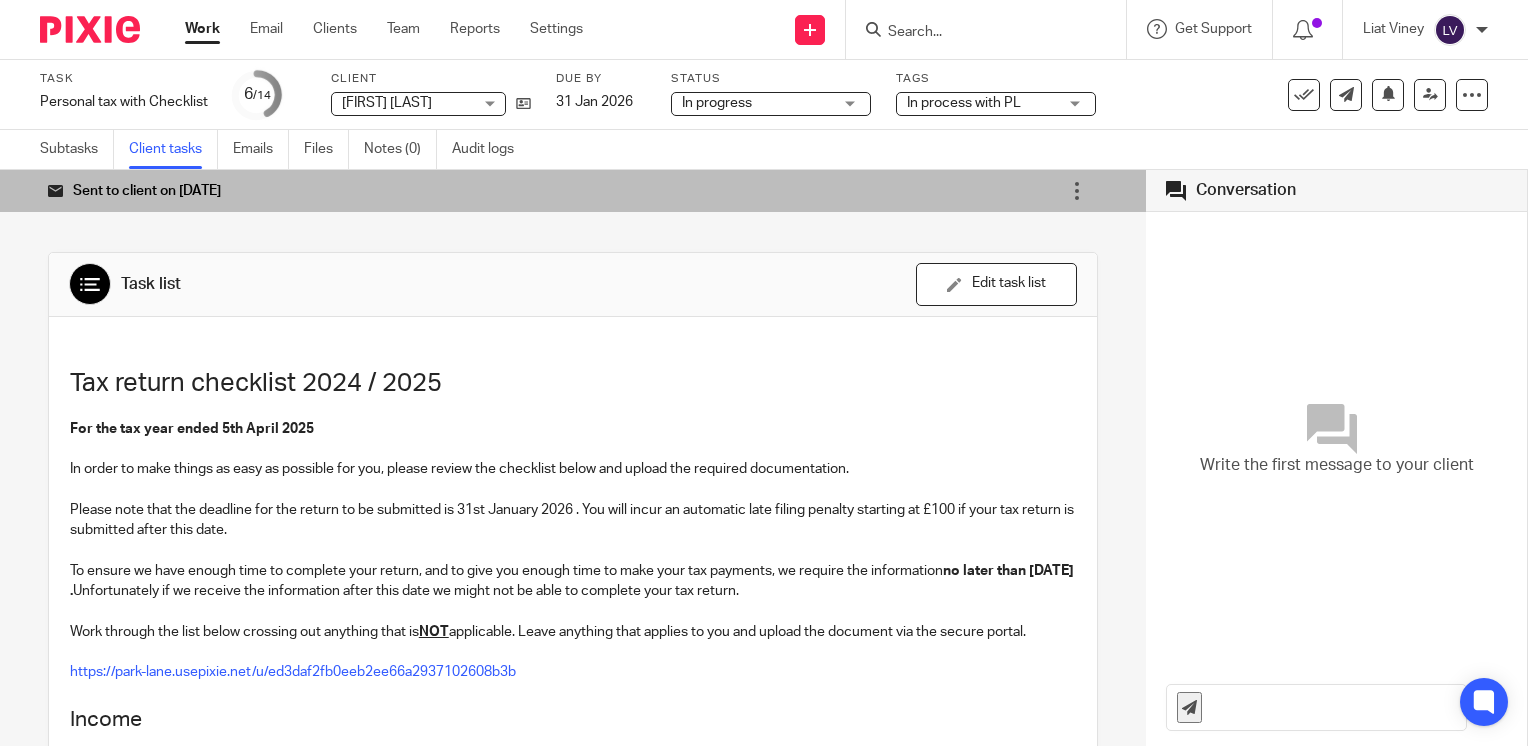 scroll, scrollTop: 0, scrollLeft: 0, axis: both 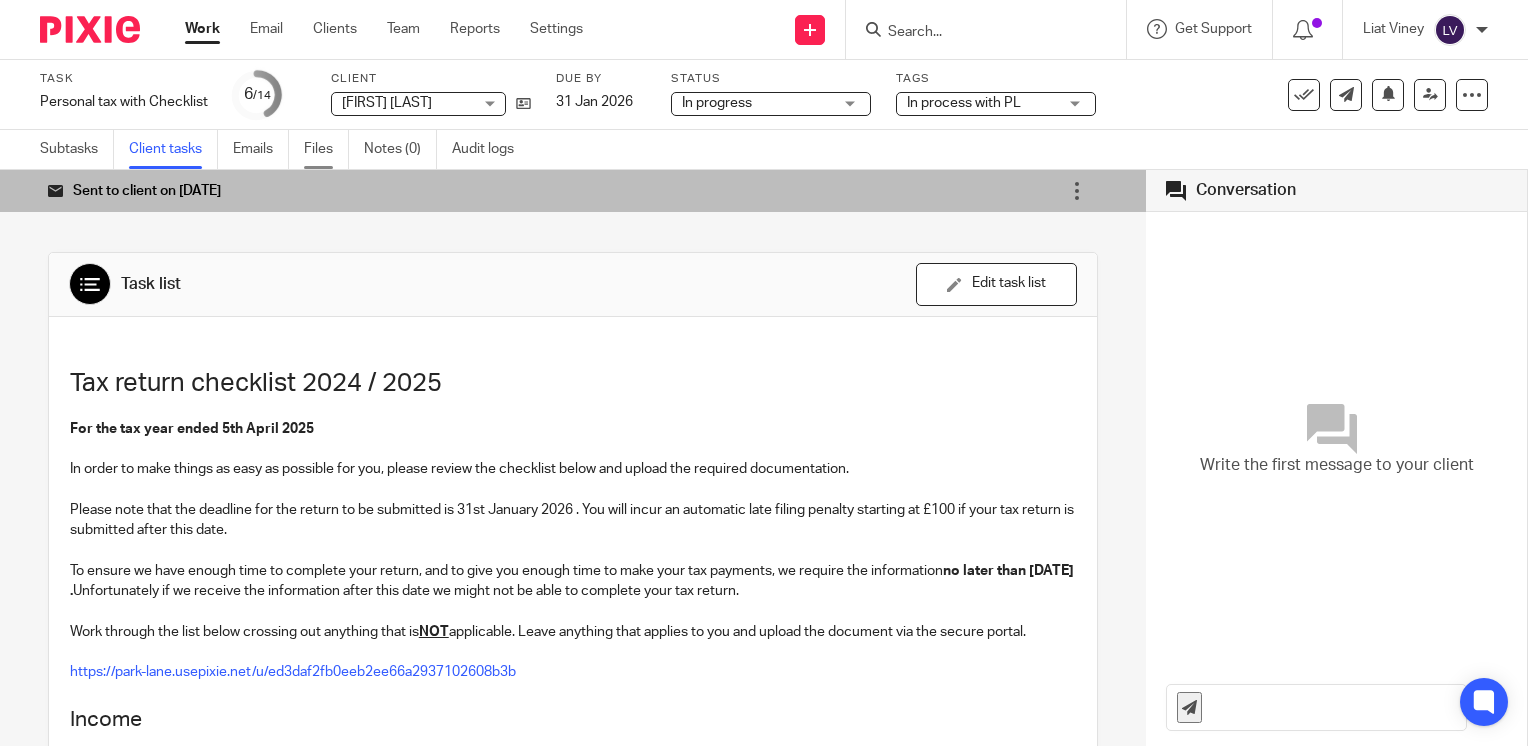 click on "Files" at bounding box center [326, 149] 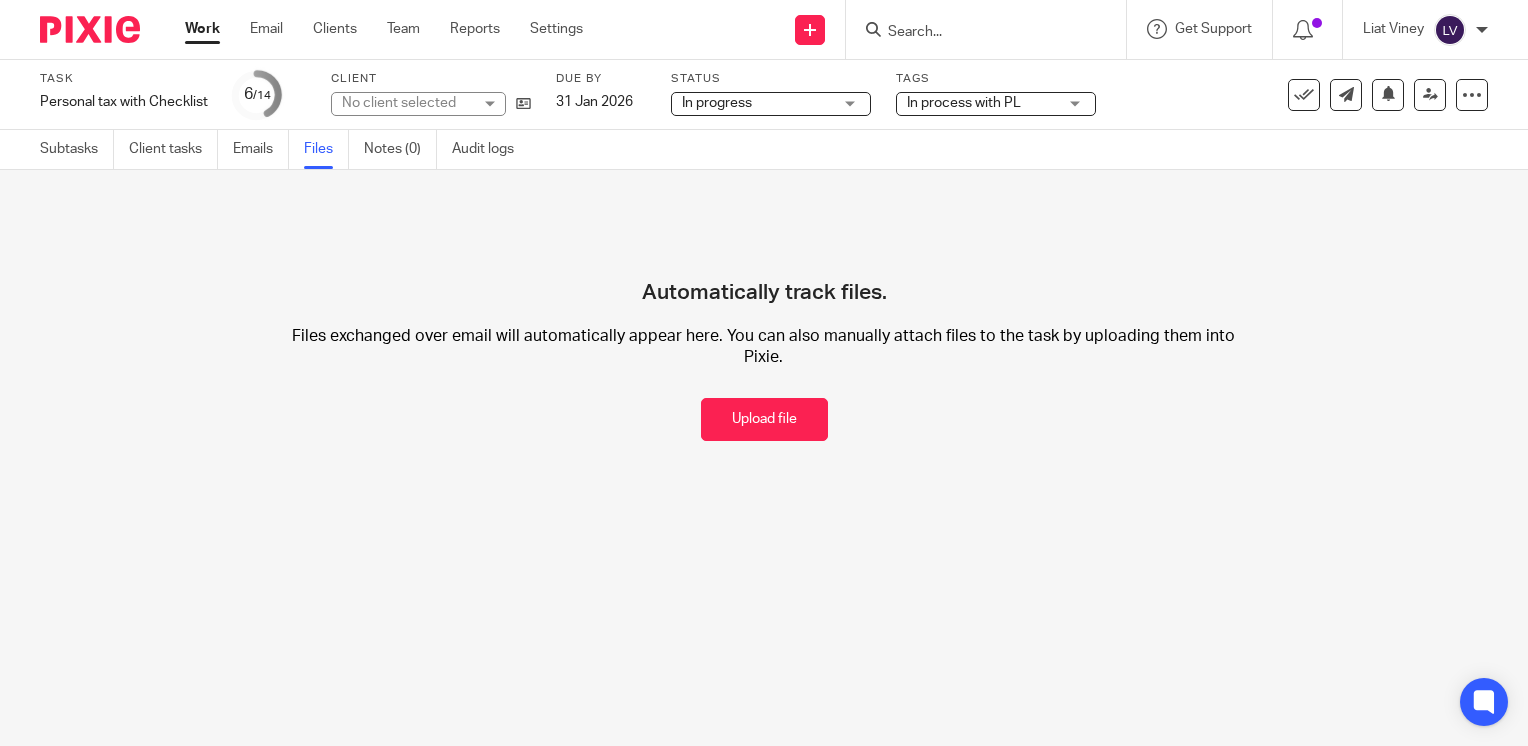 scroll, scrollTop: 0, scrollLeft: 0, axis: both 